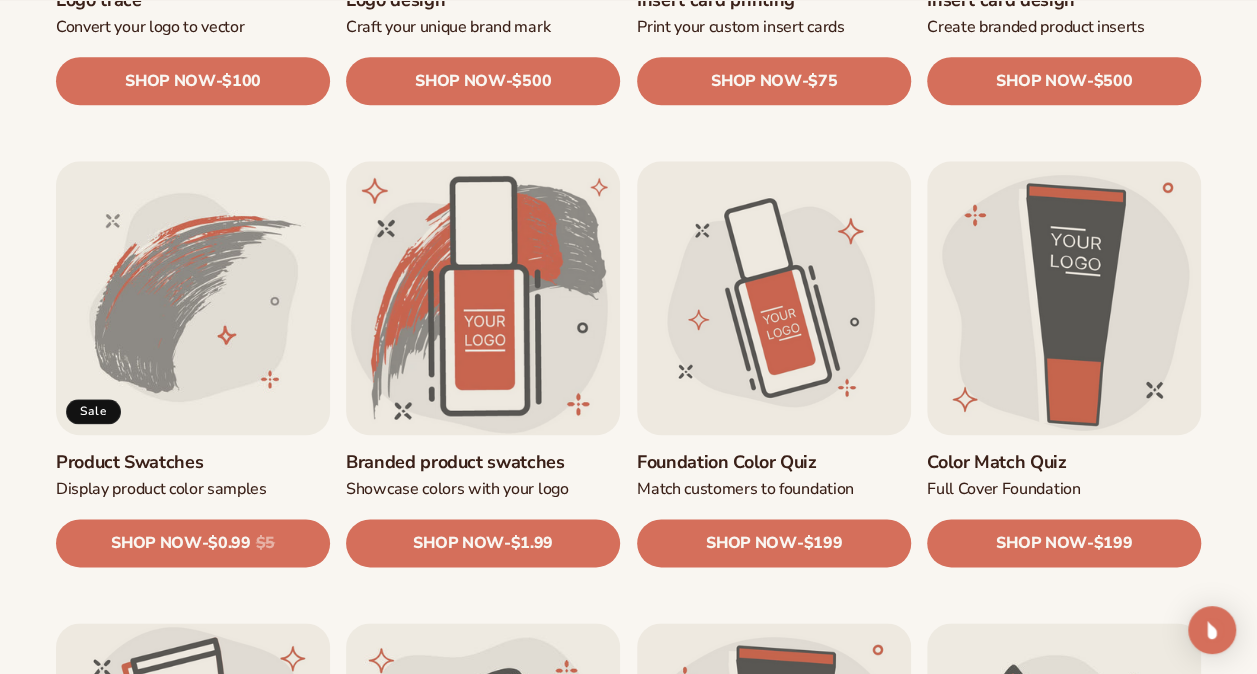 scroll, scrollTop: 995, scrollLeft: 0, axis: vertical 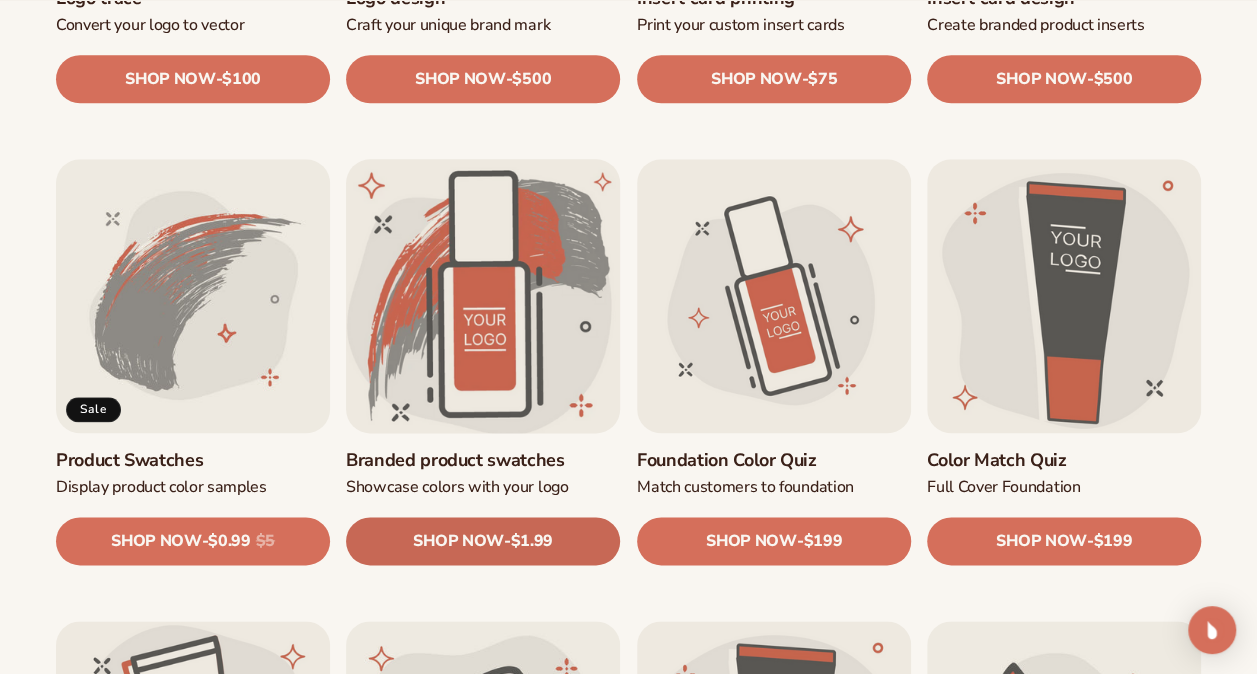 click on "SHOP NOW" at bounding box center [459, 541] 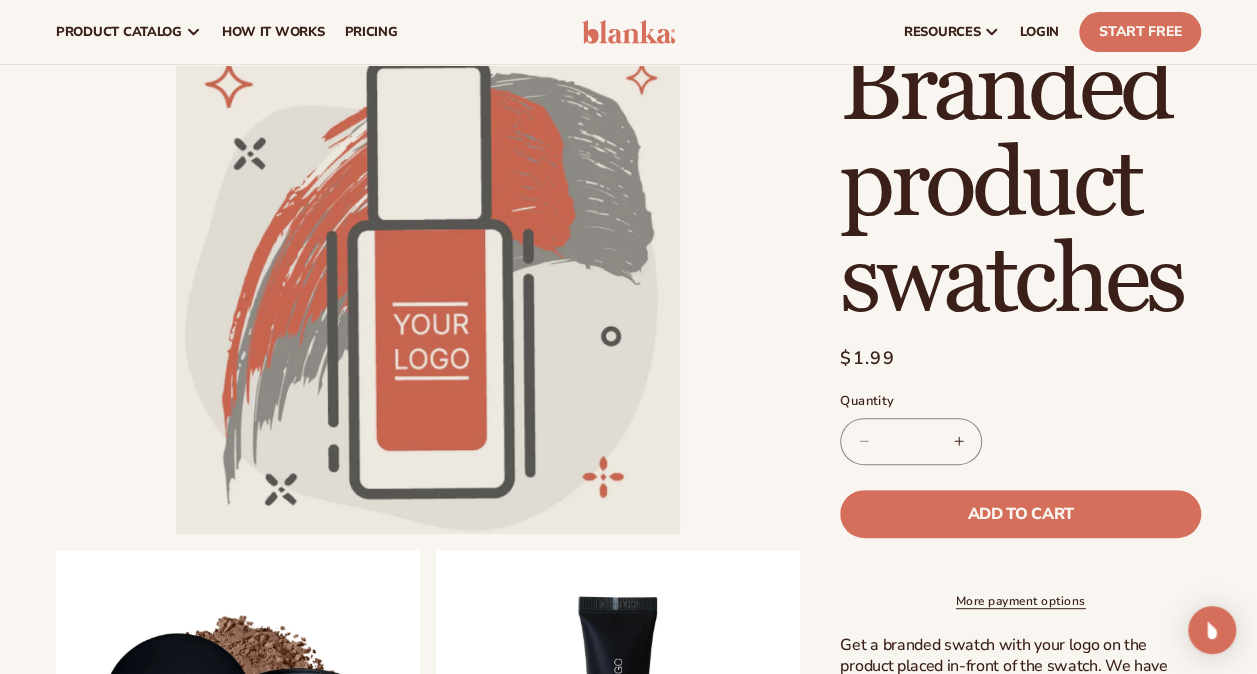 scroll, scrollTop: 0, scrollLeft: 0, axis: both 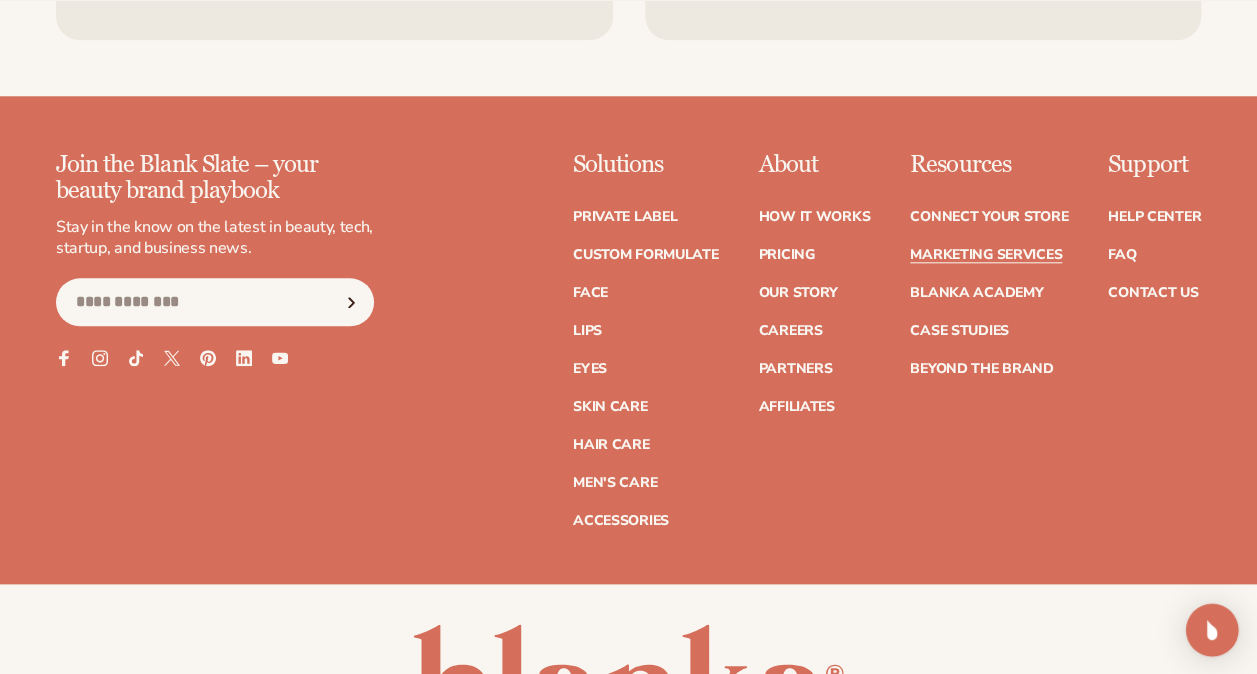 click at bounding box center (1212, 630) 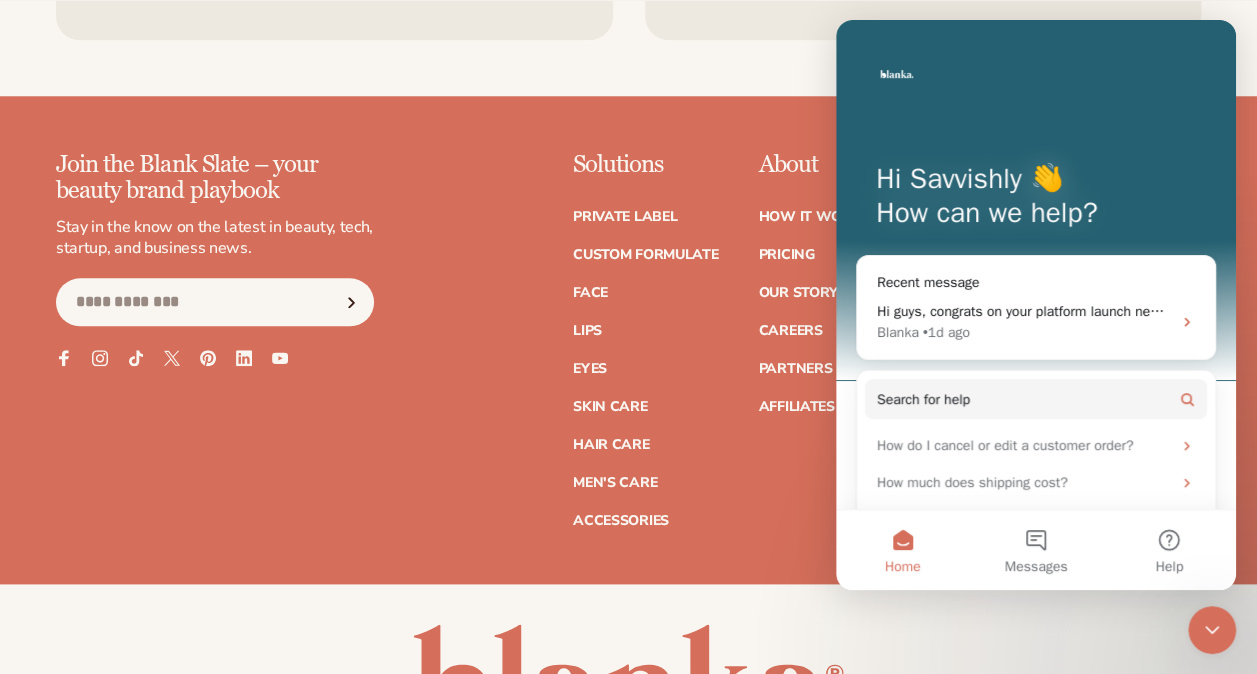 scroll, scrollTop: 0, scrollLeft: 0, axis: both 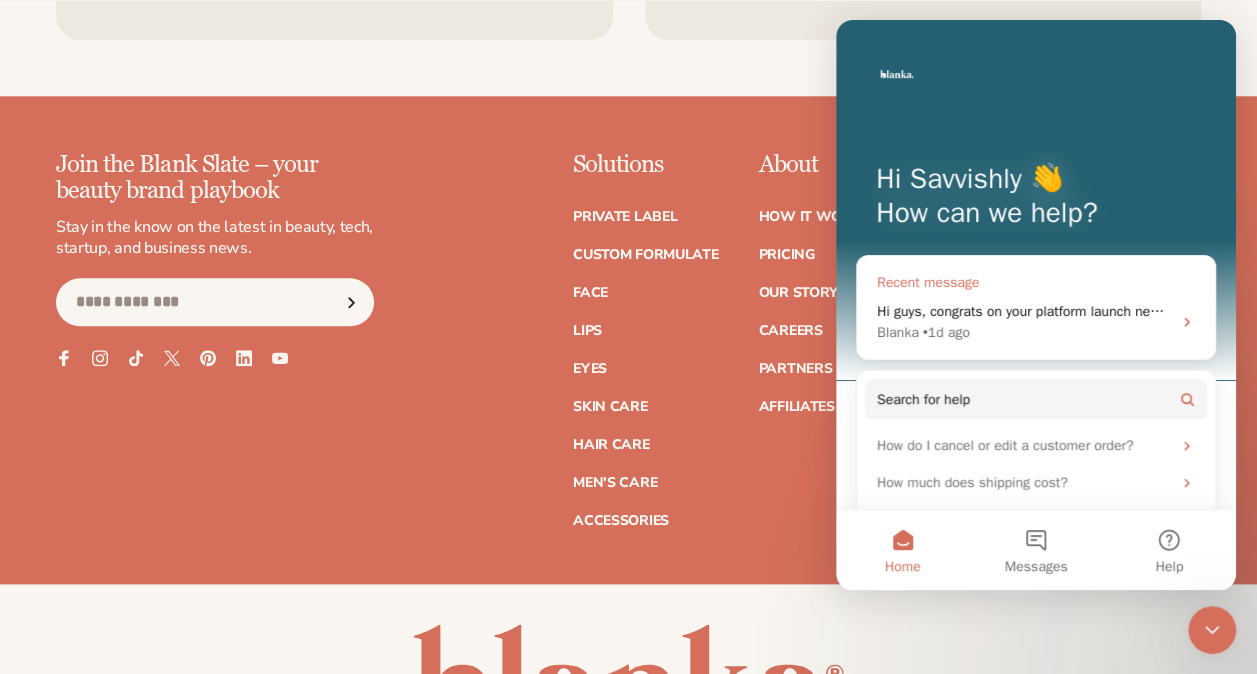 click on "Hi guys, congrats on your platform launch nearly 12 months old woohoo! I'm Peta, designer/owner/founder of Savvishly Savvique my Brand and fashion and accessories store, I'm in the middle of browsing your line I might want to launch a new section under my Brand Name but I'm worried the packaging is a little to "boring" to be eye catching (I don't mean to be offensive in anyway please don't take that personally or in a bad way I'm sorry) so I'm curious I know my Logo will be put on there but is there a way i can design the whole label or at least the colour palette?  Thankyou Savvishly Savvique," at bounding box center (2727, 311) 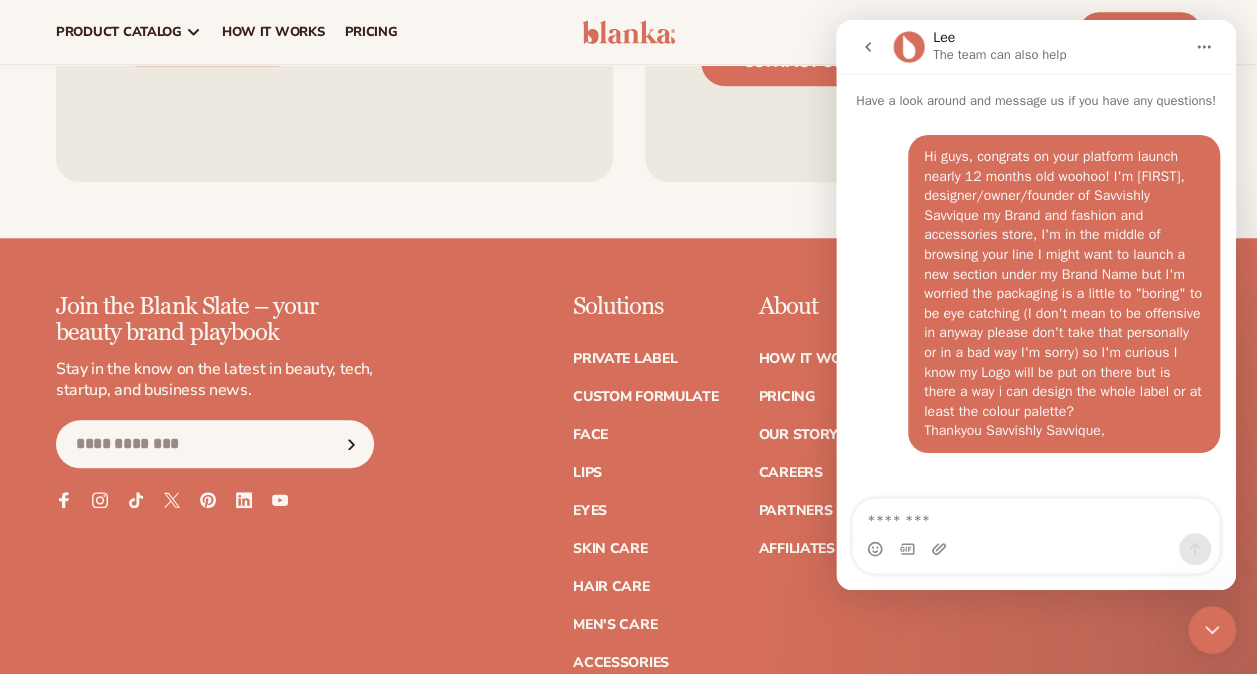 scroll, scrollTop: 4578, scrollLeft: 0, axis: vertical 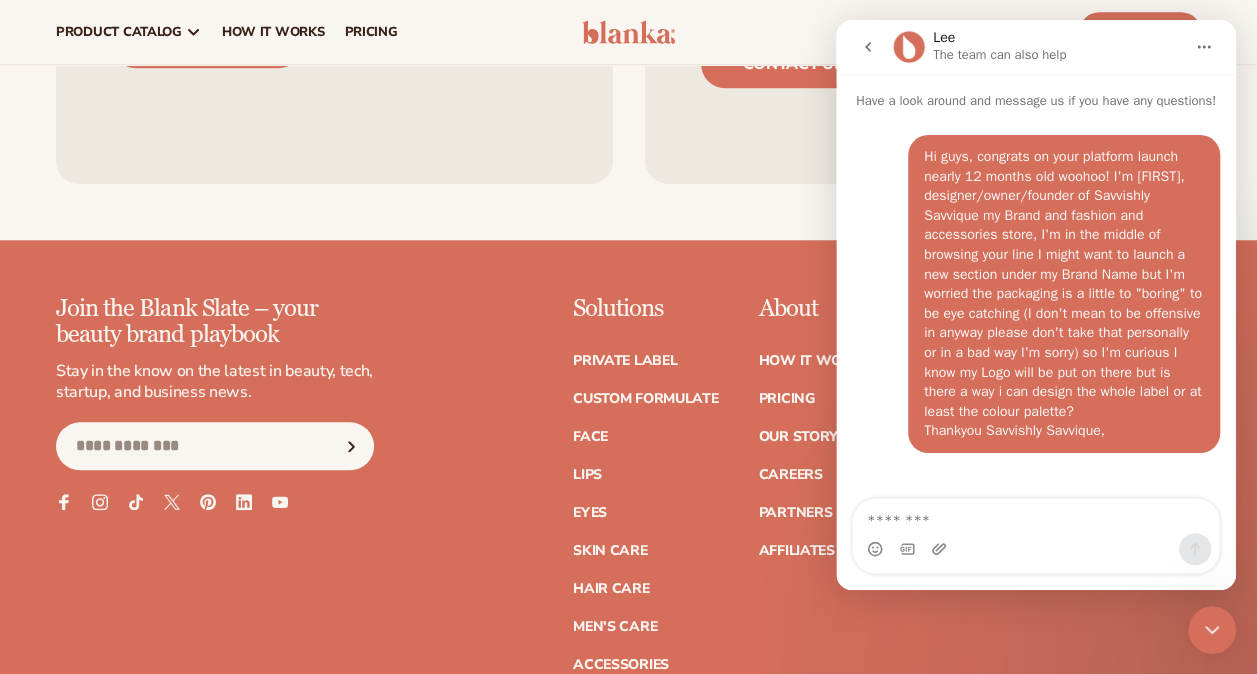 click on "About
How It Works
Pricing
Our Story
Careers
Partners" at bounding box center [814, 484] 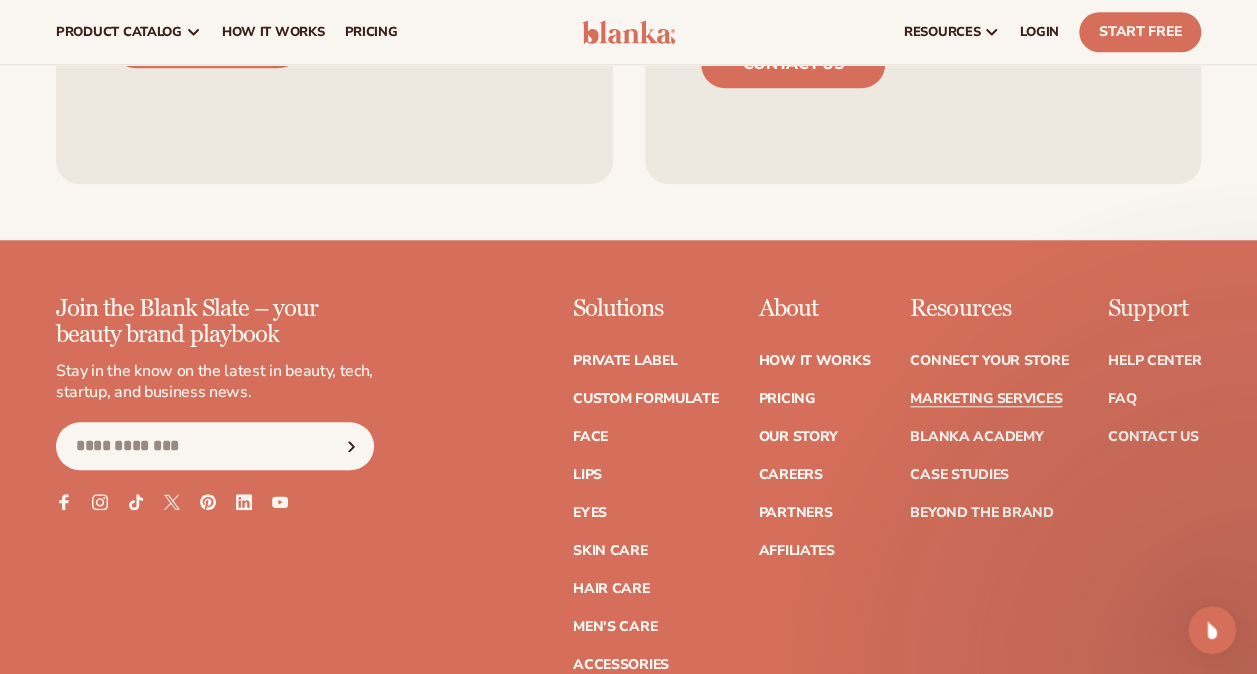scroll, scrollTop: 0, scrollLeft: 0, axis: both 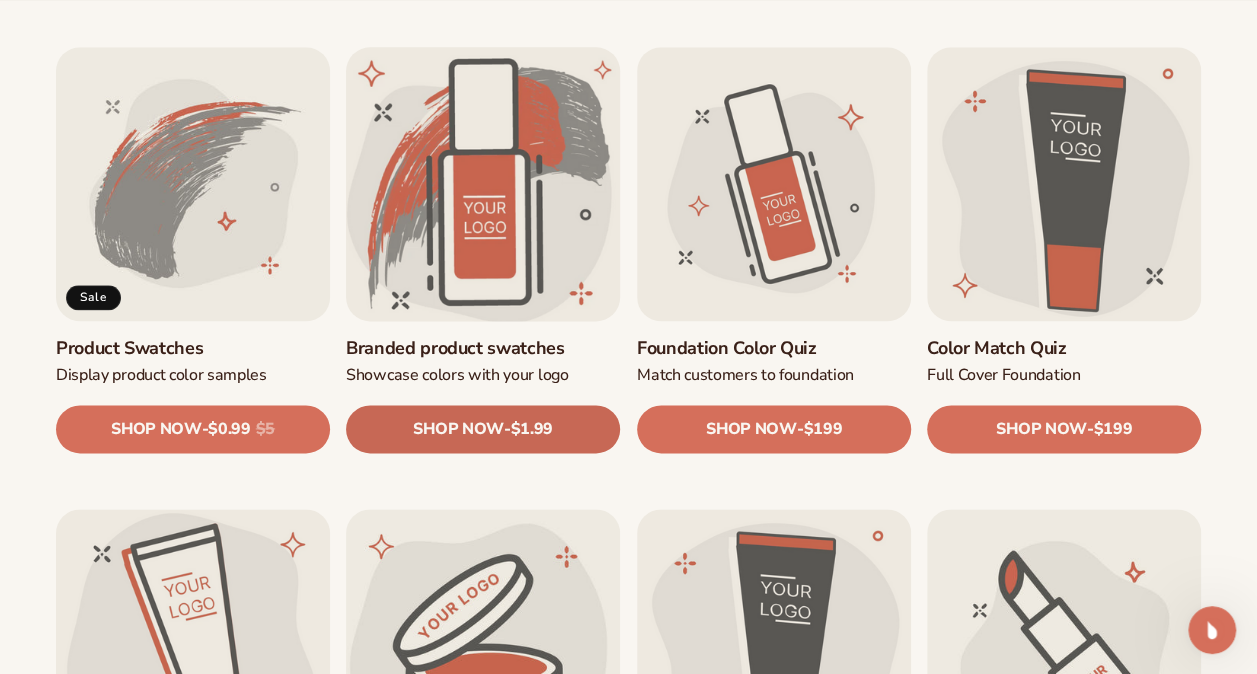 click on "SHOP NOW" at bounding box center (459, 429) 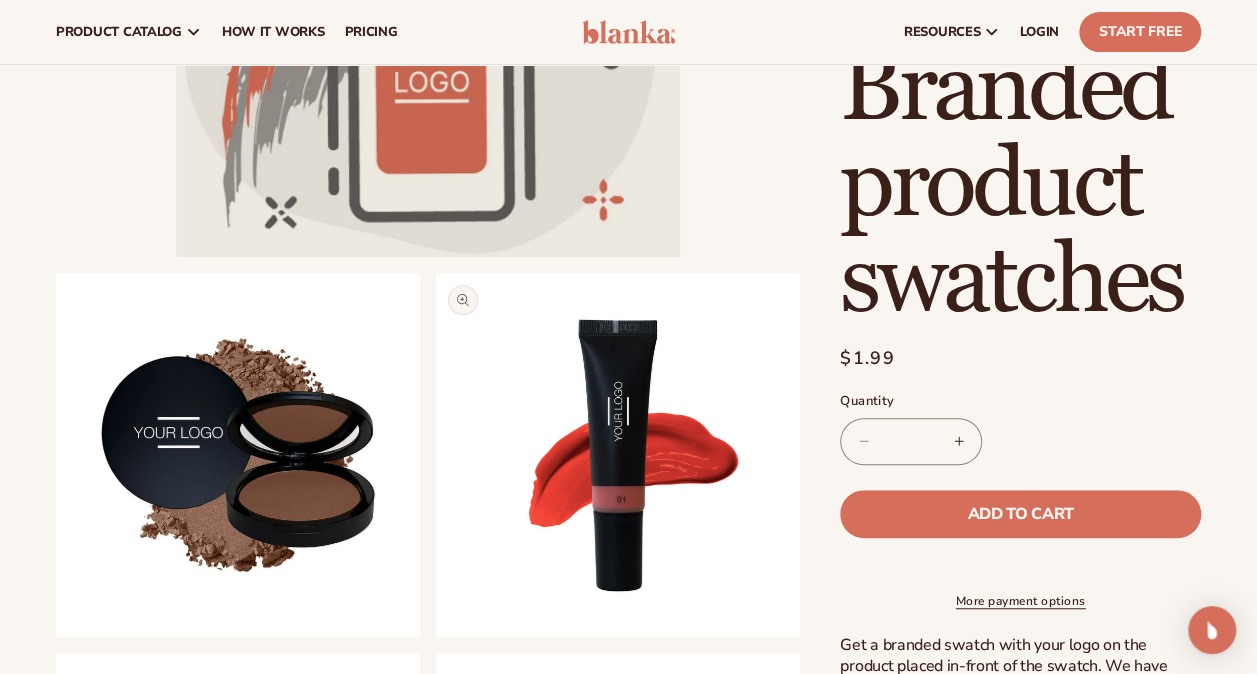 scroll, scrollTop: 0, scrollLeft: 0, axis: both 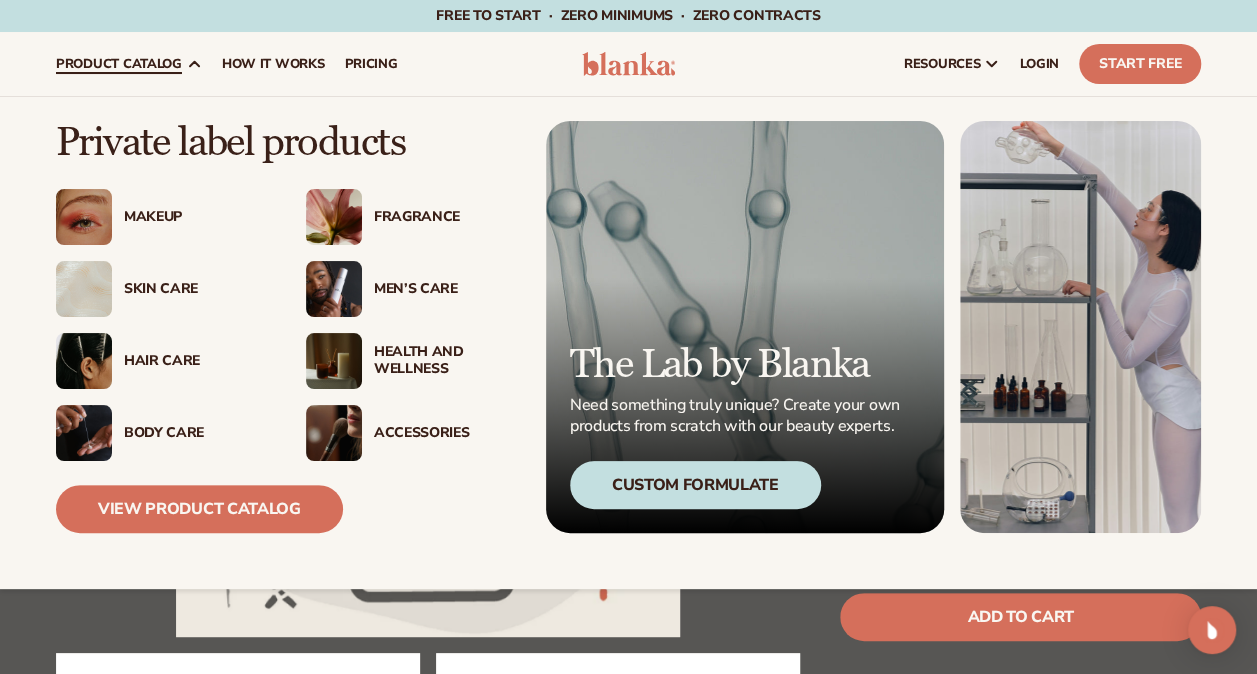 click on "Custom Formulate" at bounding box center (695, 485) 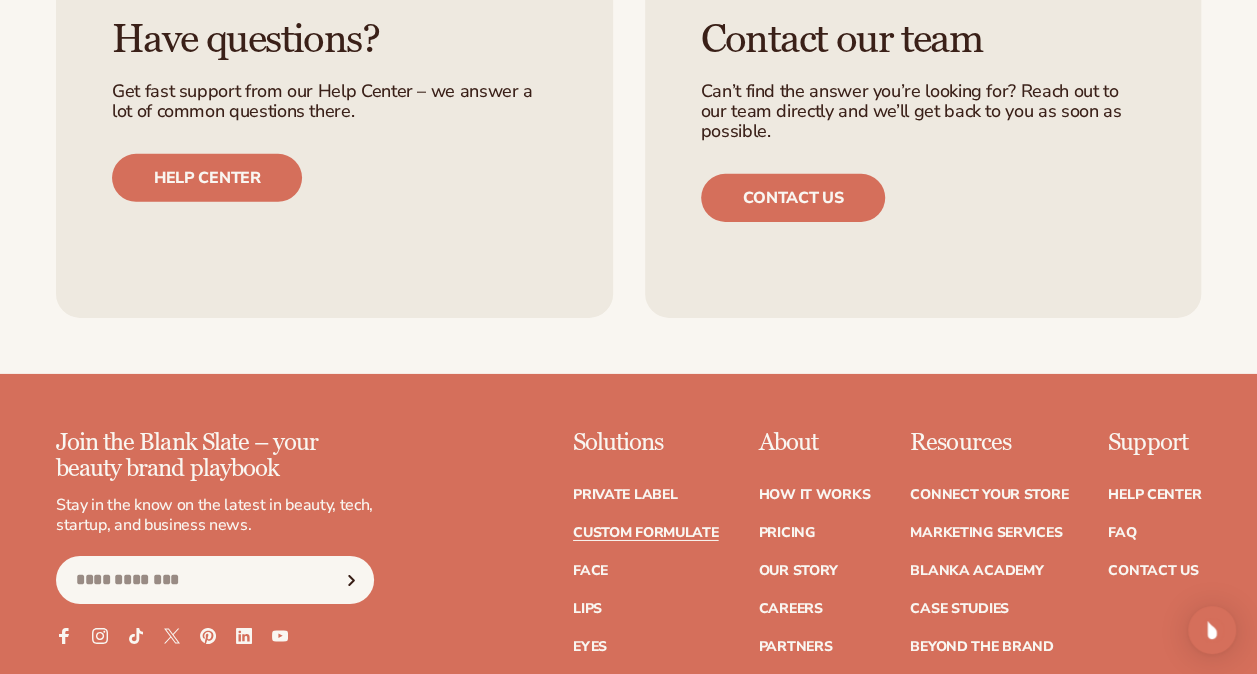 scroll, scrollTop: 3200, scrollLeft: 0, axis: vertical 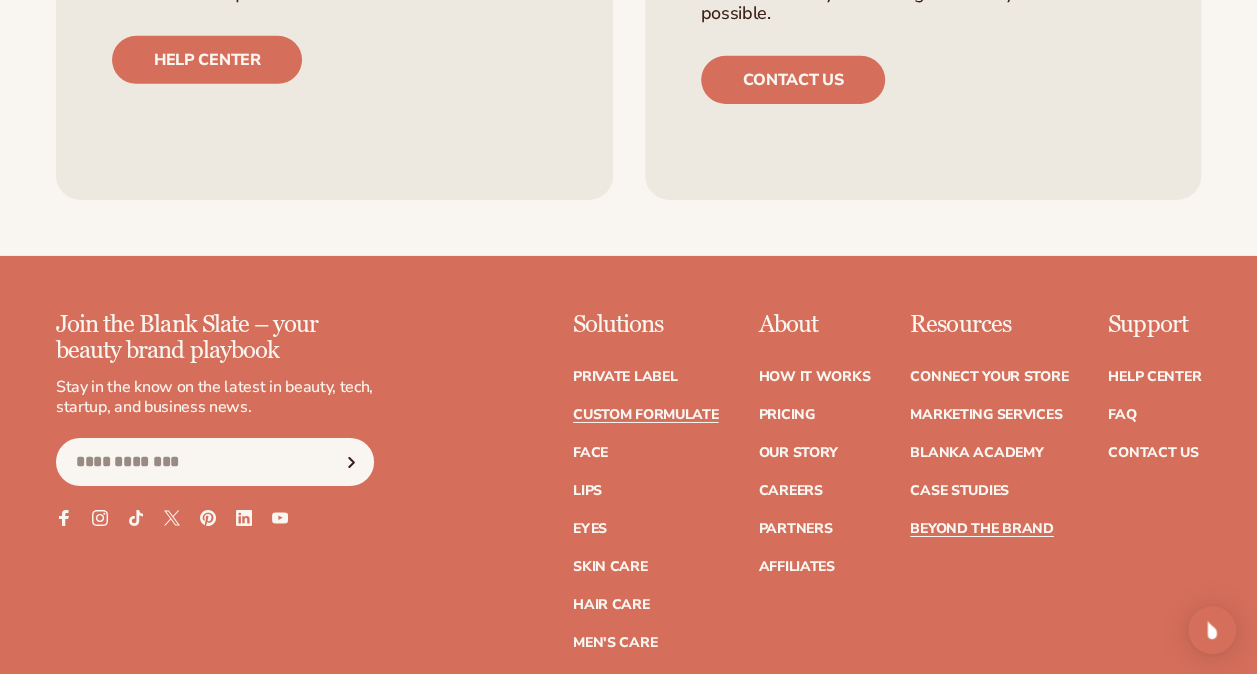 click on "Beyond the brand" at bounding box center (982, 529) 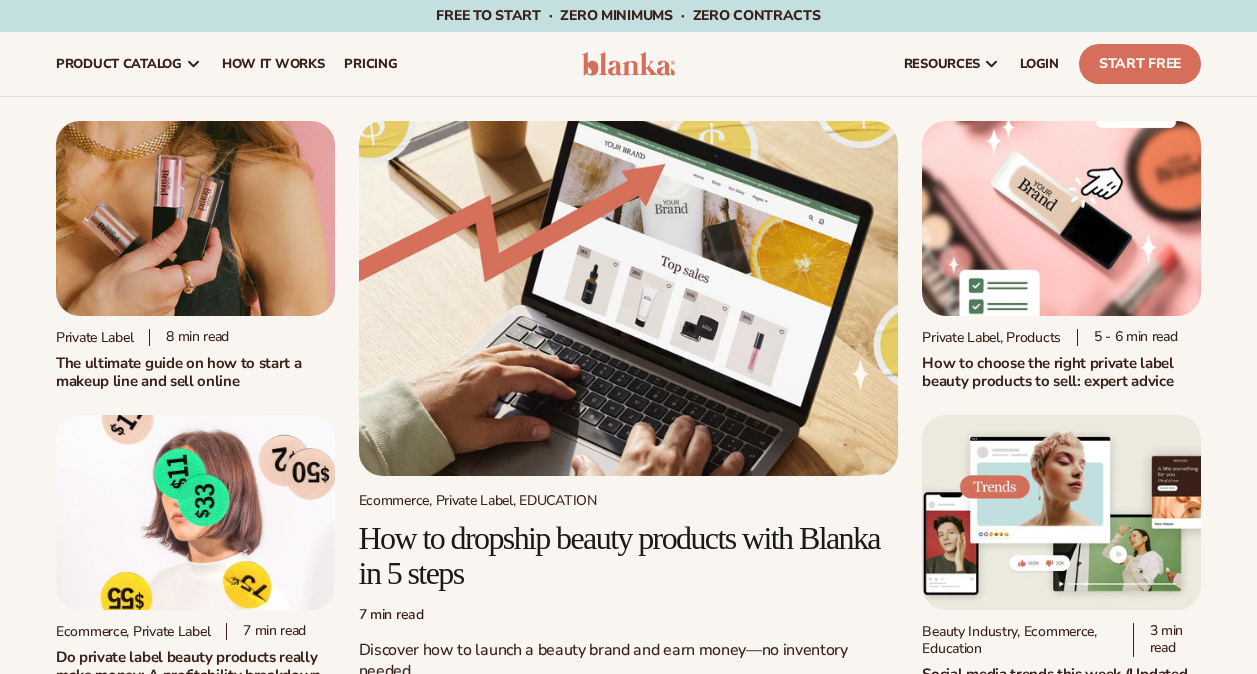 scroll, scrollTop: 0, scrollLeft: 0, axis: both 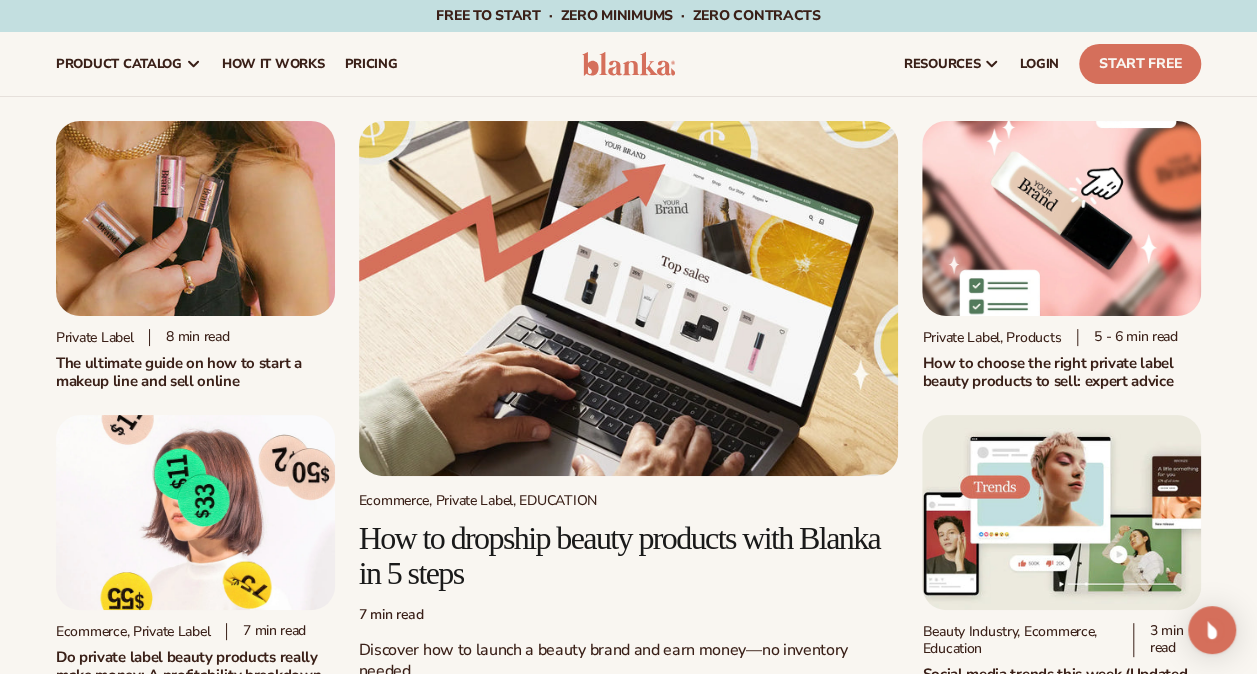 click on "How to dropship beauty products with Blanka in 5 steps" at bounding box center (629, 556) 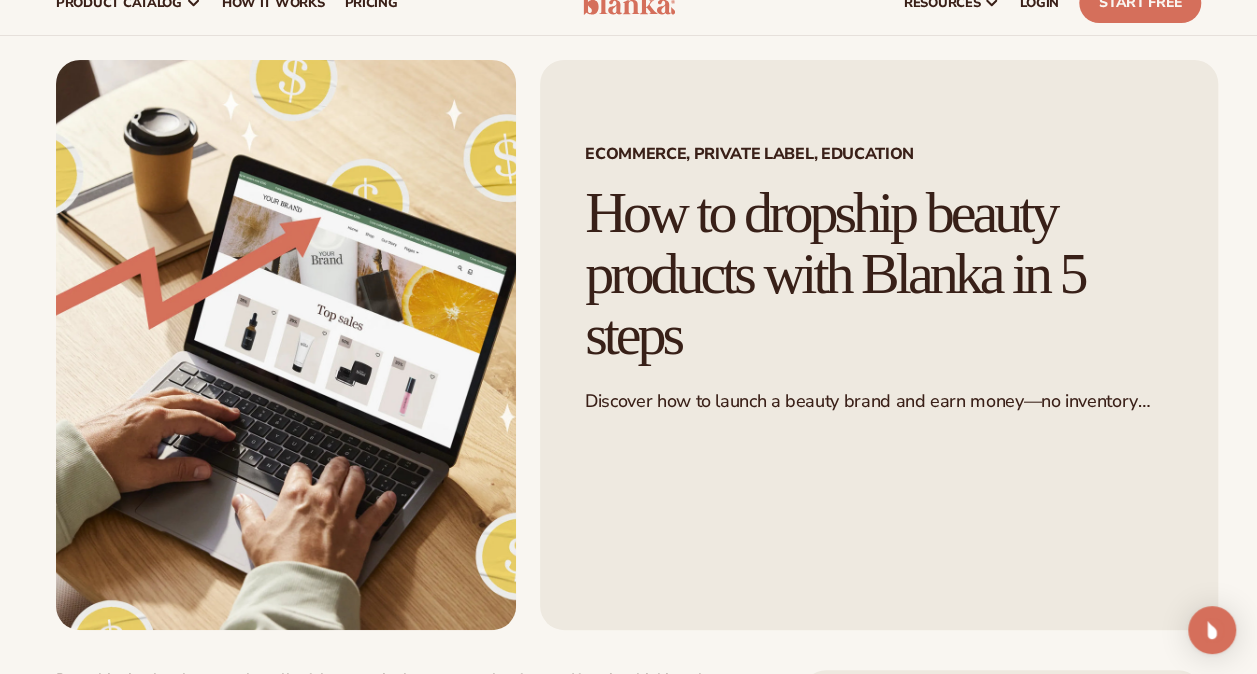 scroll, scrollTop: 66, scrollLeft: 0, axis: vertical 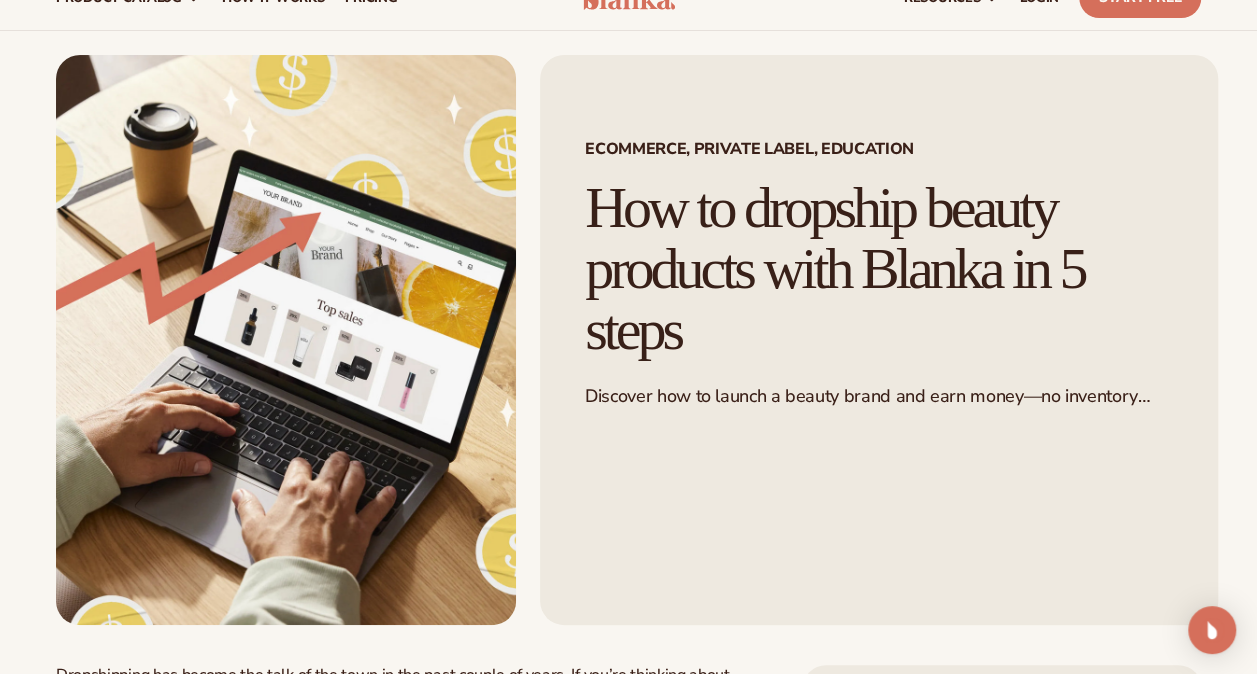 click on "Ecommerce, Private Label, EDUCATION
How to dropship beauty products with Blanka in 5 steps
Discover how to launch a beauty brand and earn money—no inventory needed." at bounding box center [879, 340] 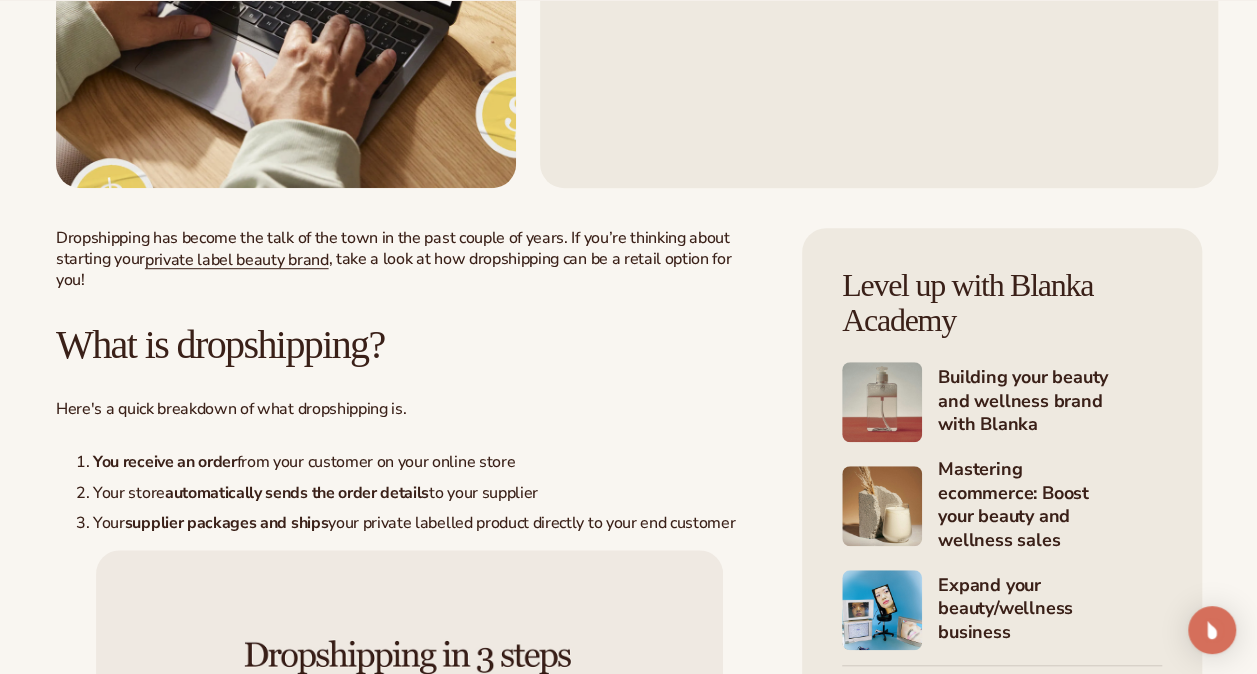 scroll, scrollTop: 510, scrollLeft: 0, axis: vertical 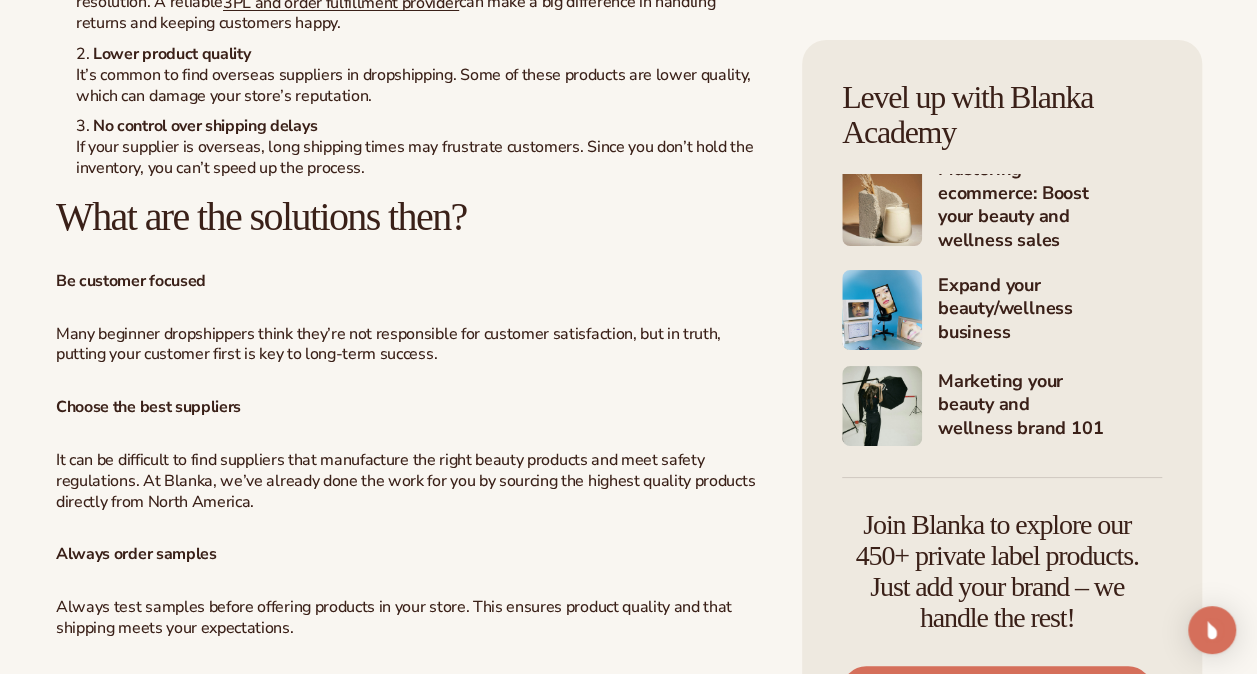 click on "Dropshipping has become the talk of the town in the past couple of years. If you’re thinking about starting your  private label beauty brand , take a look at how dropshipping can be a retail option for you!
What is dropshipping?
Here's a quick breakdown of what dropshipping is.
You receive an order  from your customer on your online store
Your store  automatically sends the order details  to your supplier
Your  supplier packages and ships  your private labelled product directly to your end customer
It’s important to note that you’ll never hold any product inventory when you are dropshipping beauty products. With Blanka, there are  zero minimums + we handle the shipping to your customer!
Start your Beauty brand today!
Dropship + Private label without any minimums
Start free
How do dropshippers make money?
Mascara product cost: $6.00
Markup: 300%
Retail price: $18.00
Product margin: $12.00
Profit breakdown:
50% and 70%" at bounding box center (409, 261) 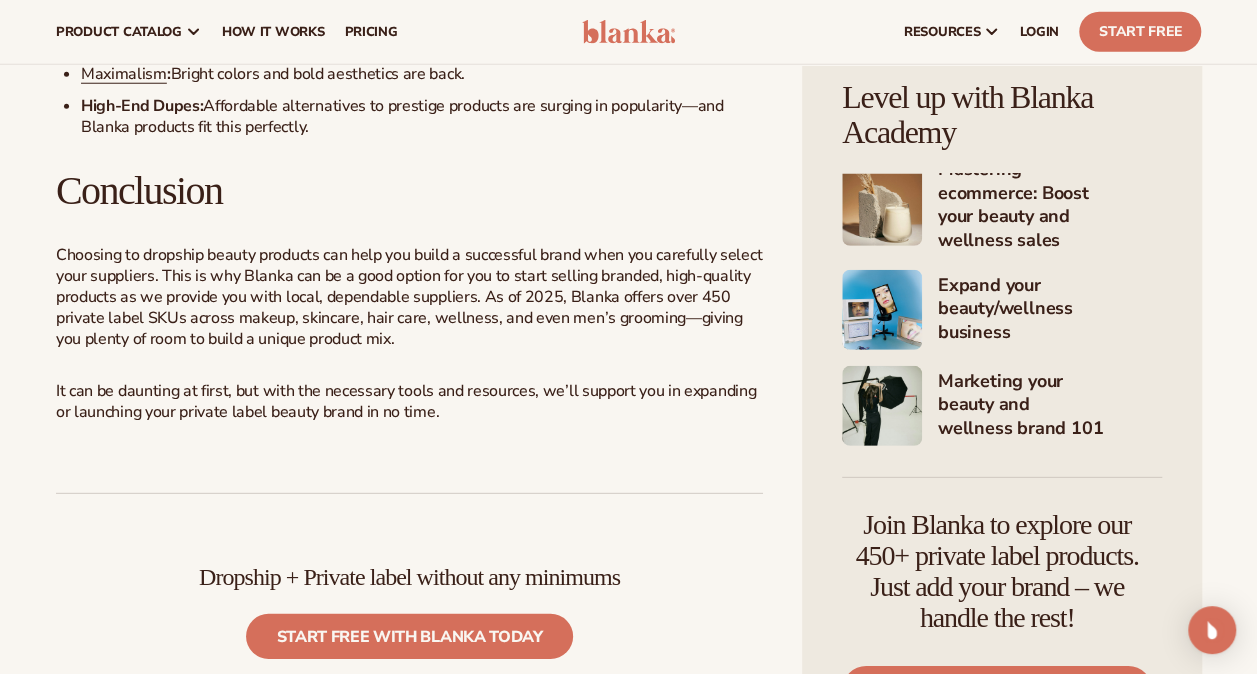 scroll, scrollTop: 6436, scrollLeft: 0, axis: vertical 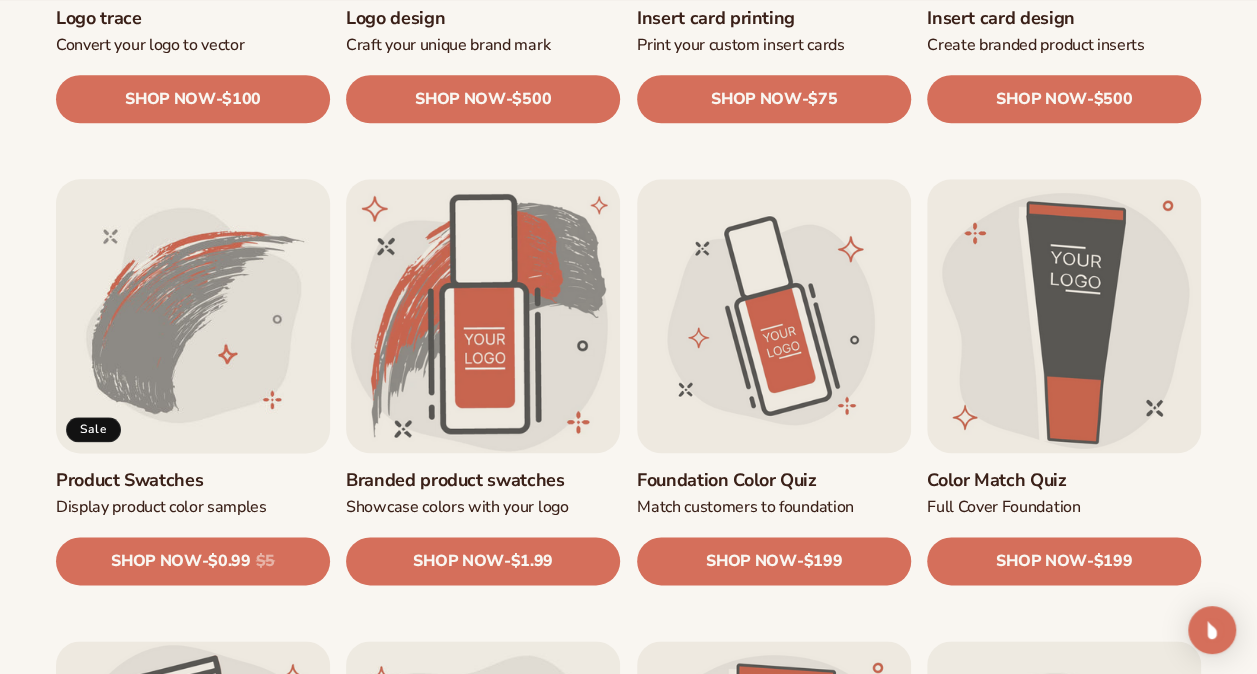 click on "Product Swatches" at bounding box center [193, 480] 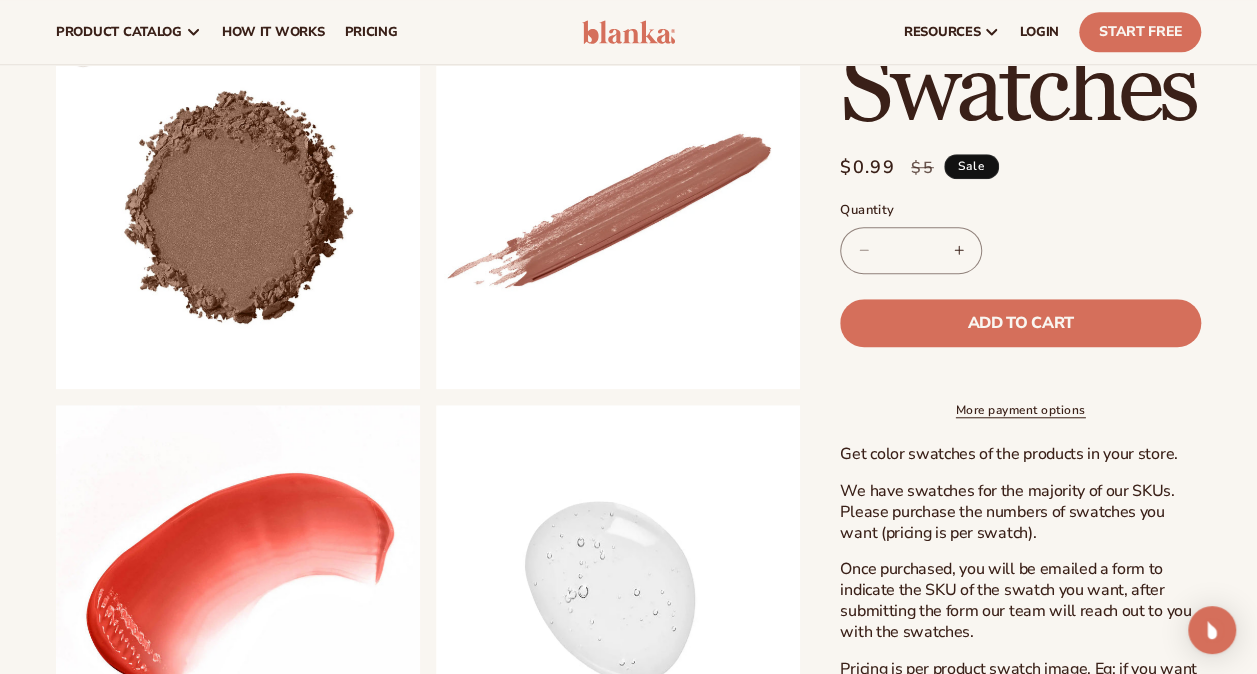 scroll, scrollTop: 642, scrollLeft: 0, axis: vertical 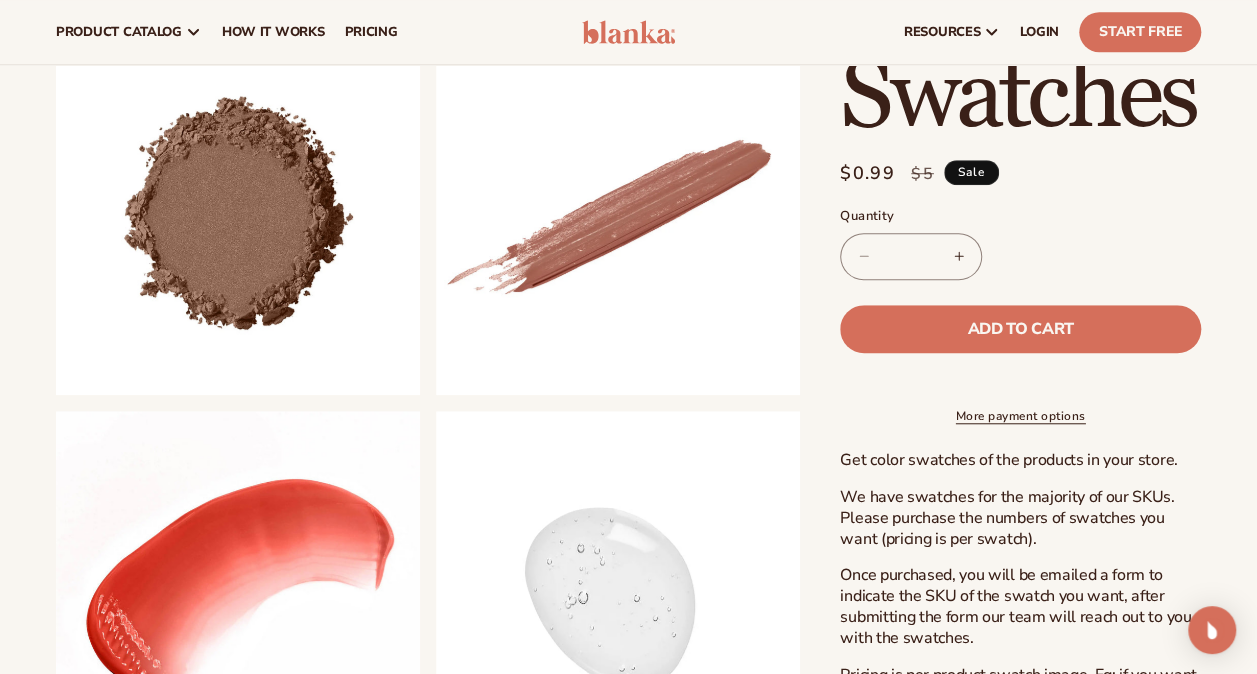 drag, startPoint x: 440, startPoint y: 222, endPoint x: 514, endPoint y: 286, distance: 97.8366 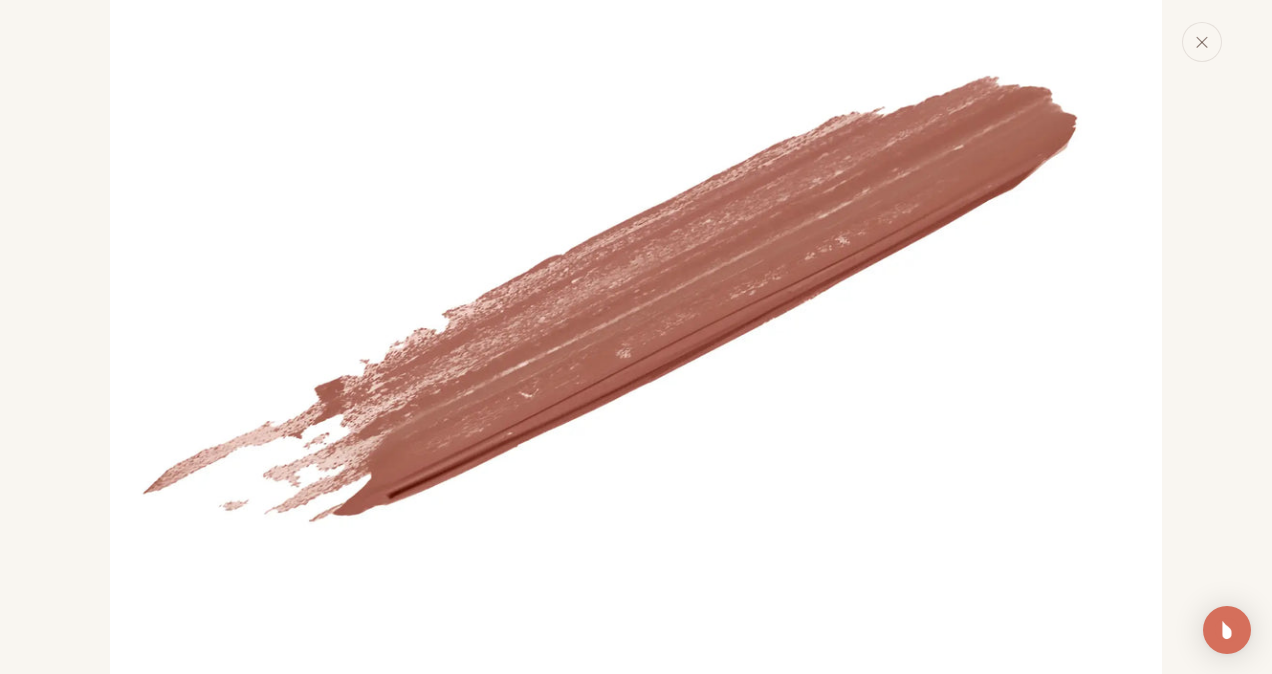 scroll, scrollTop: 2407, scrollLeft: 0, axis: vertical 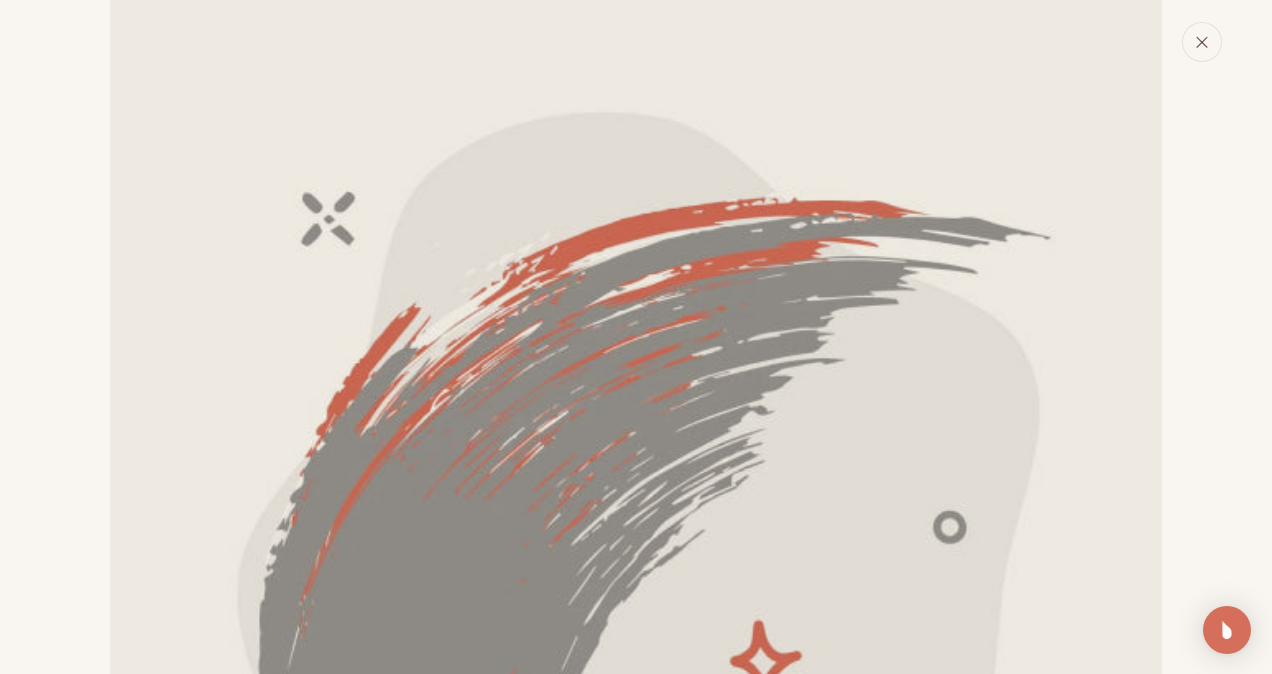 click 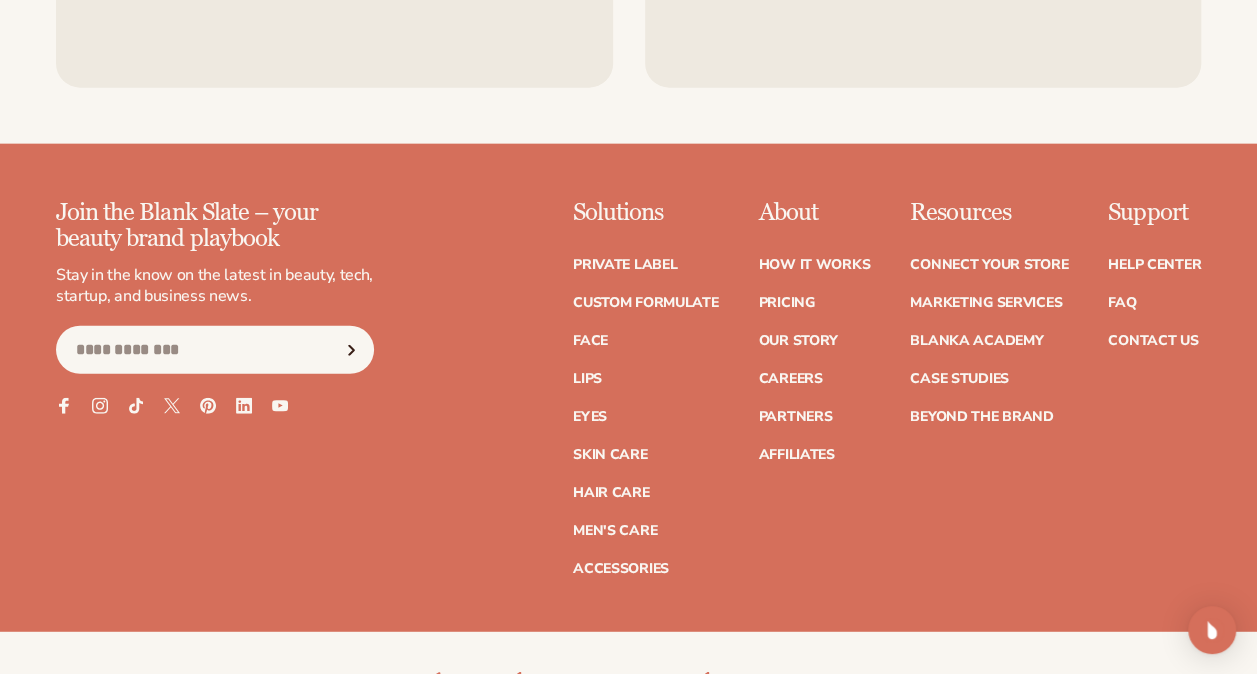 scroll, scrollTop: 2313, scrollLeft: 0, axis: vertical 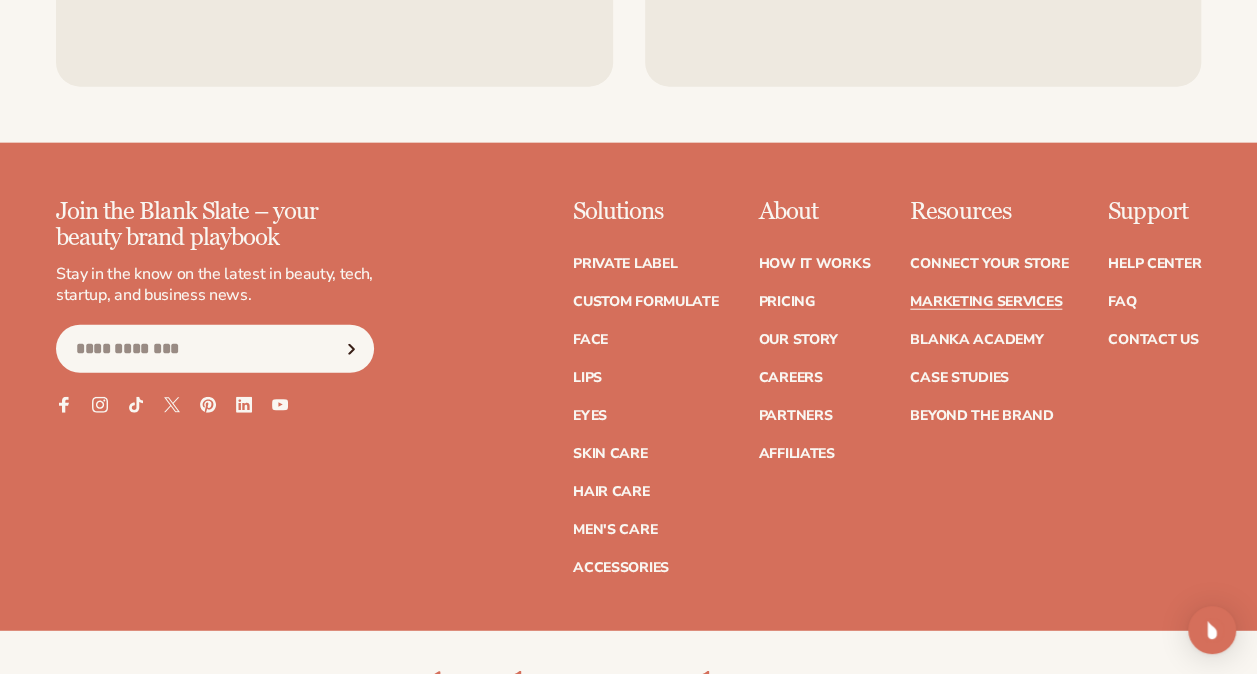 click on "Marketing services" at bounding box center [986, 302] 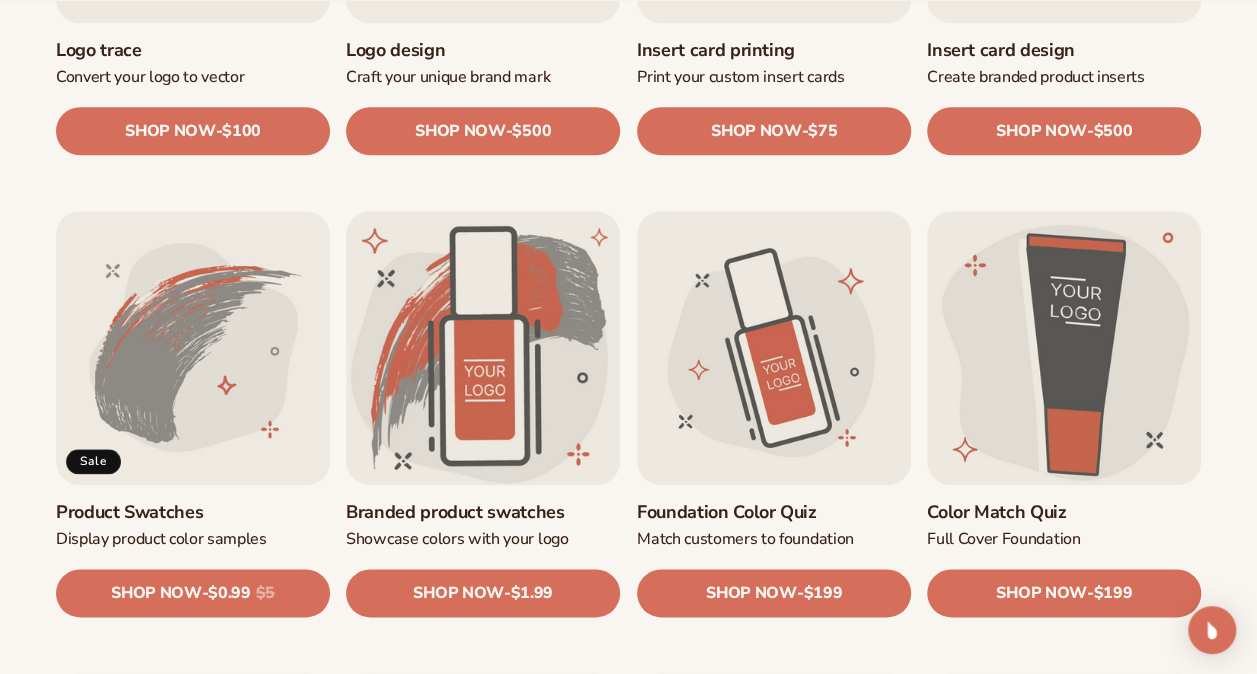 scroll, scrollTop: 944, scrollLeft: 0, axis: vertical 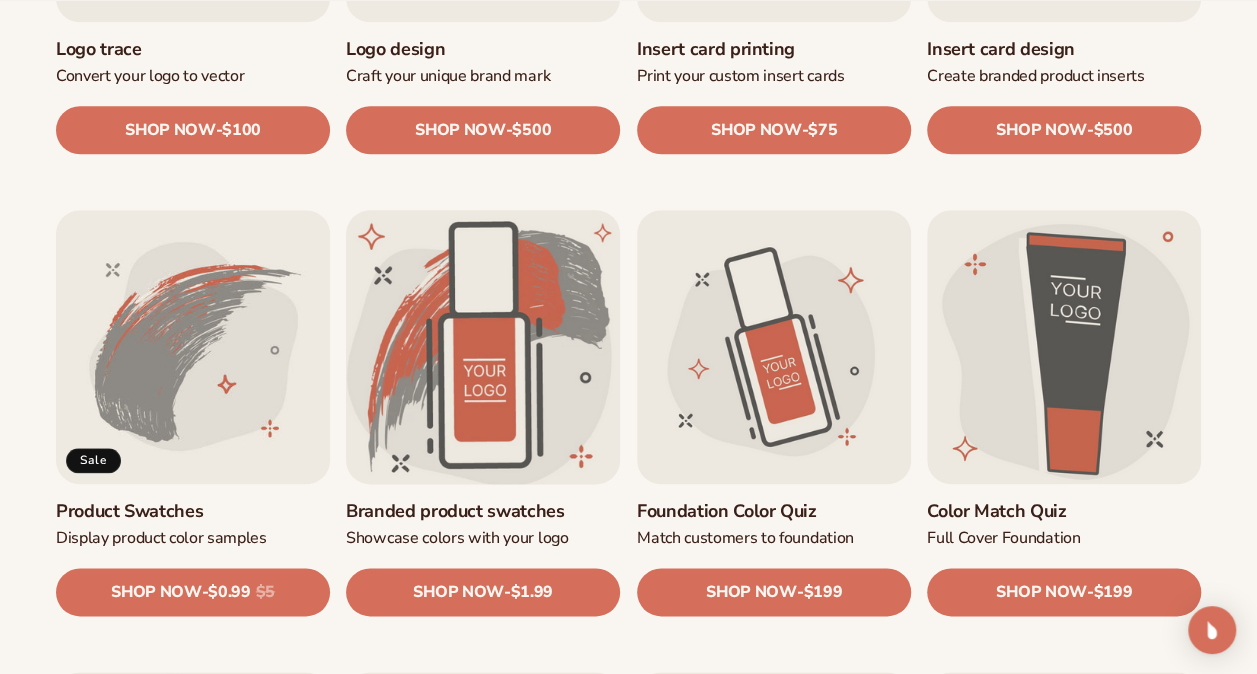 click on "Branded product swatches" at bounding box center (483, 511) 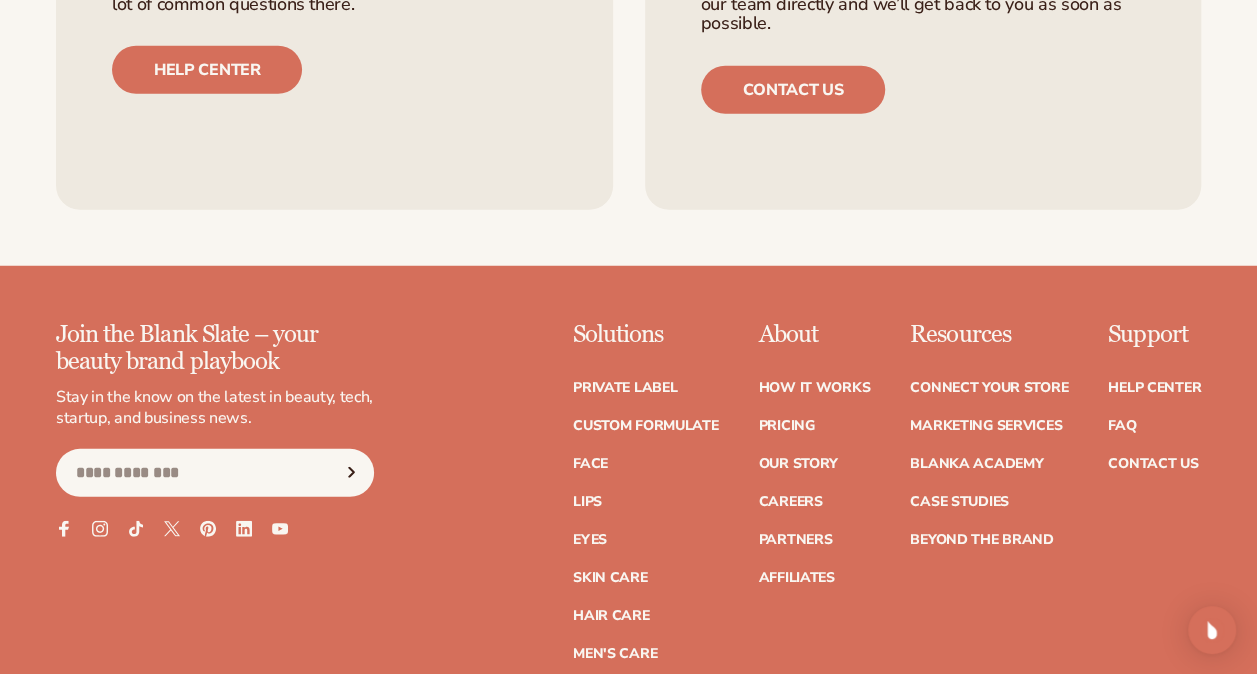 scroll, scrollTop: 2571, scrollLeft: 0, axis: vertical 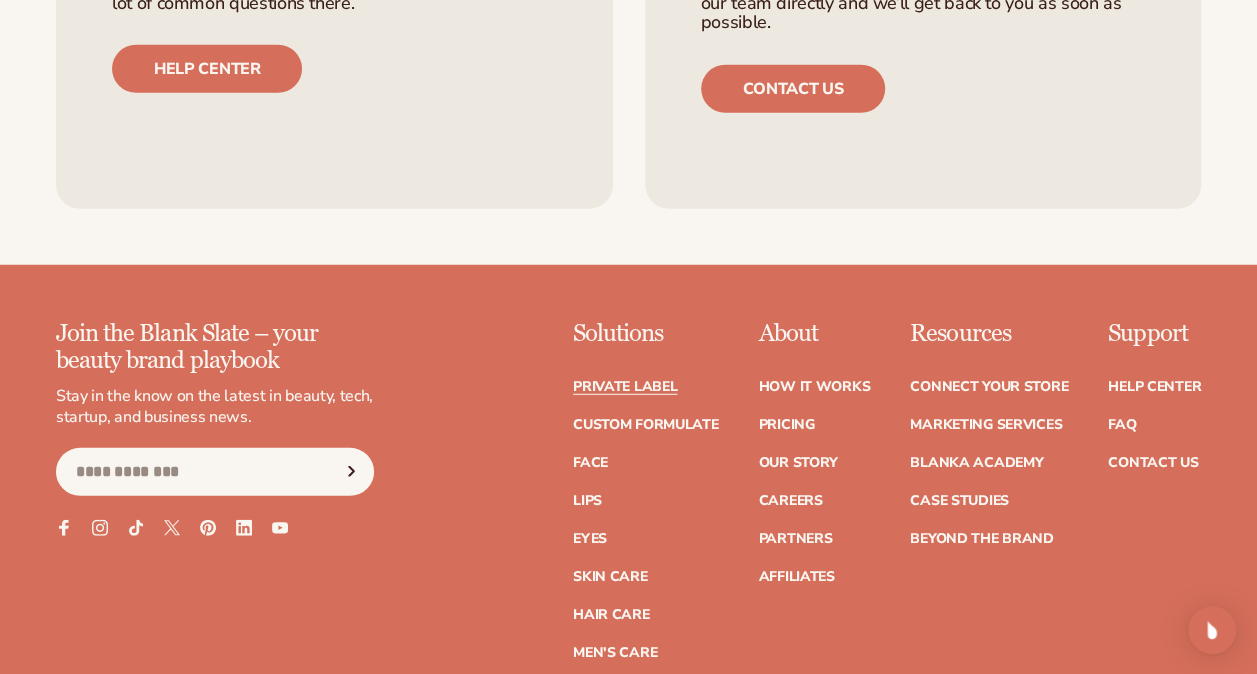 click on "Private label" at bounding box center [625, 387] 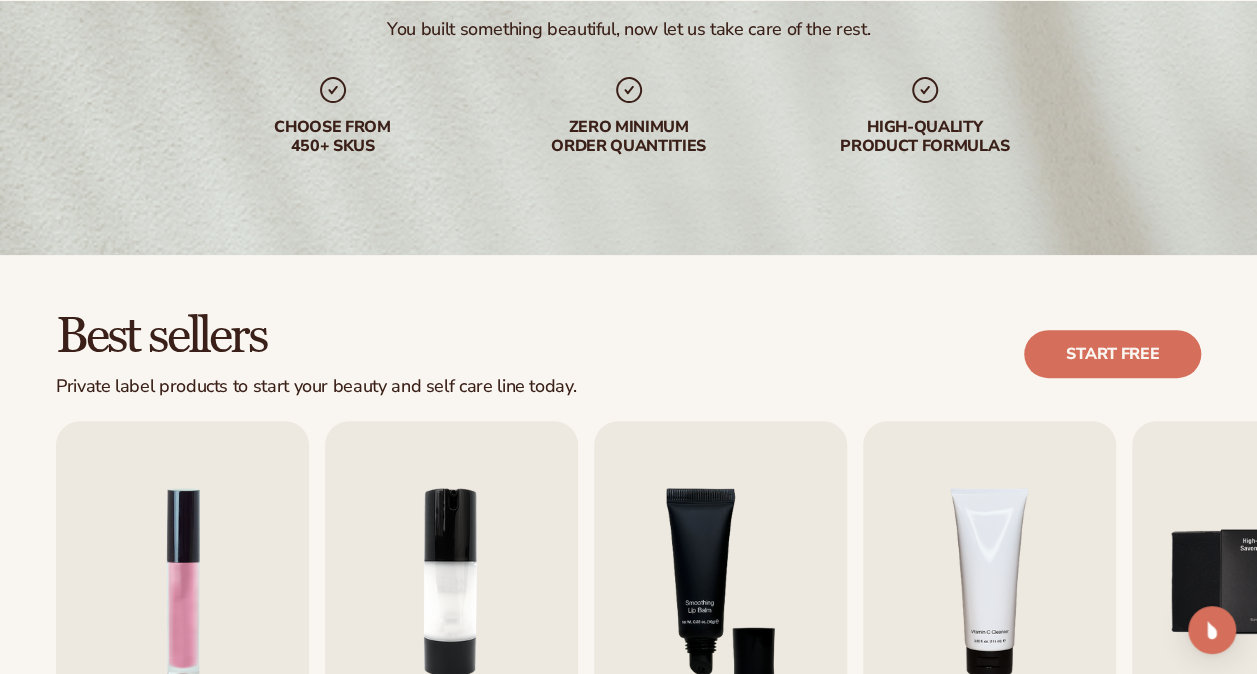 scroll, scrollTop: 500, scrollLeft: 0, axis: vertical 